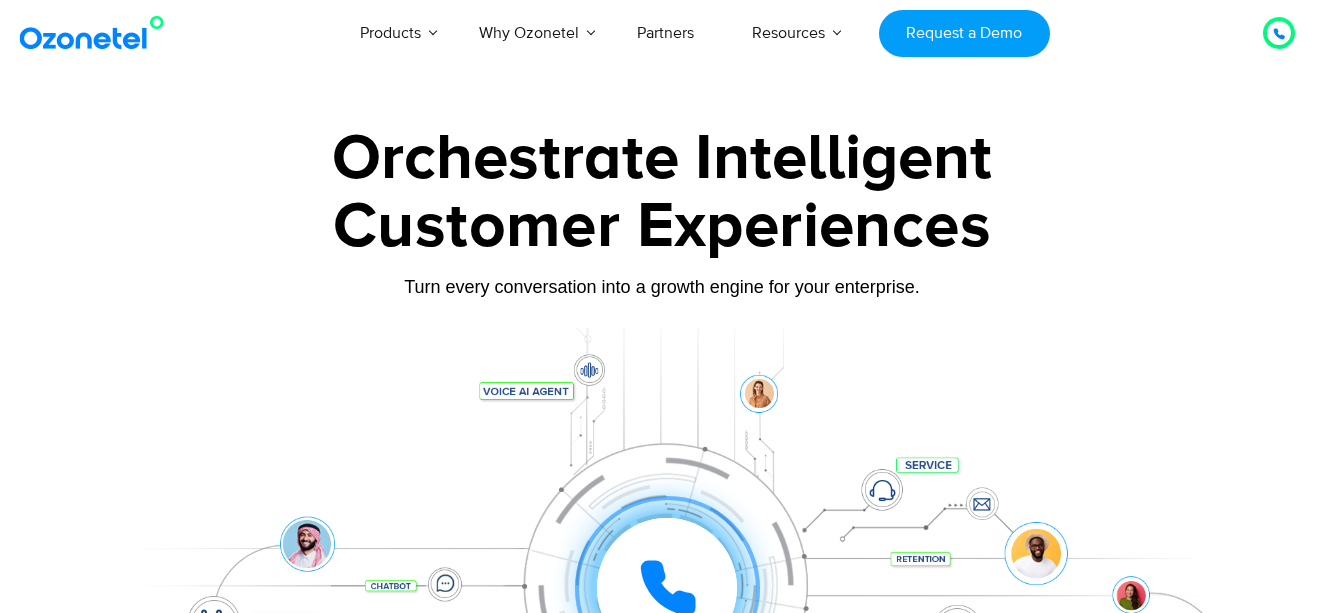 scroll, scrollTop: 0, scrollLeft: 0, axis: both 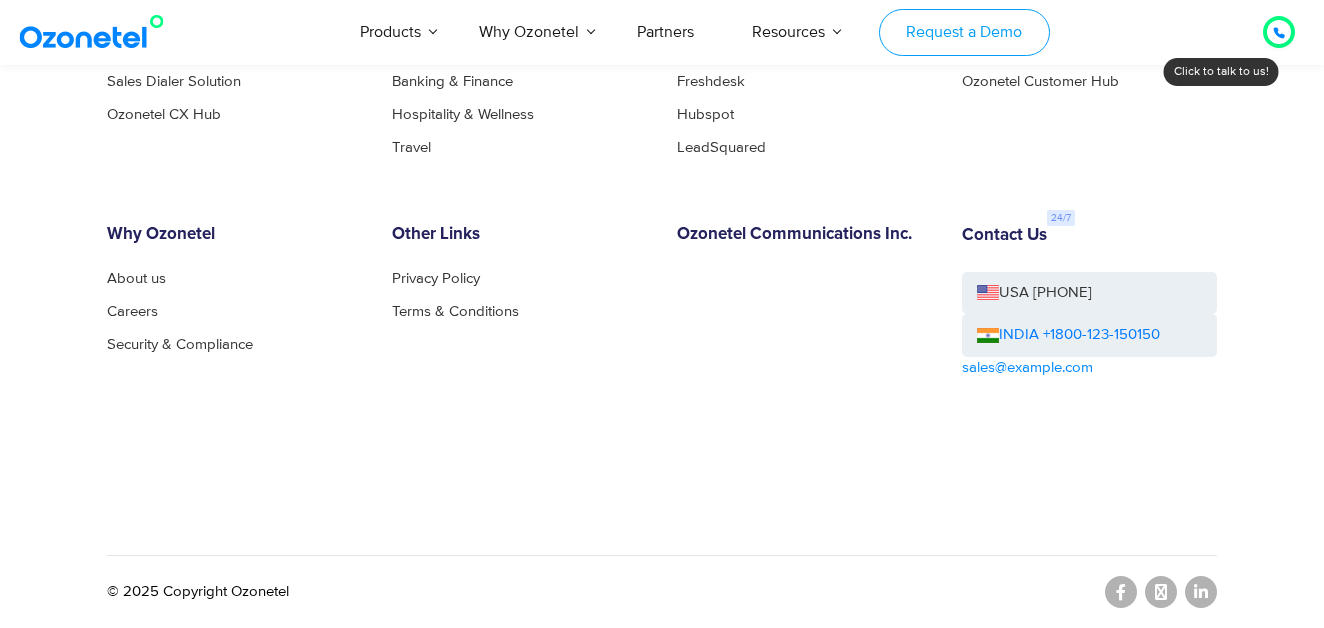click on "Request a Demo" at bounding box center (964, 32) 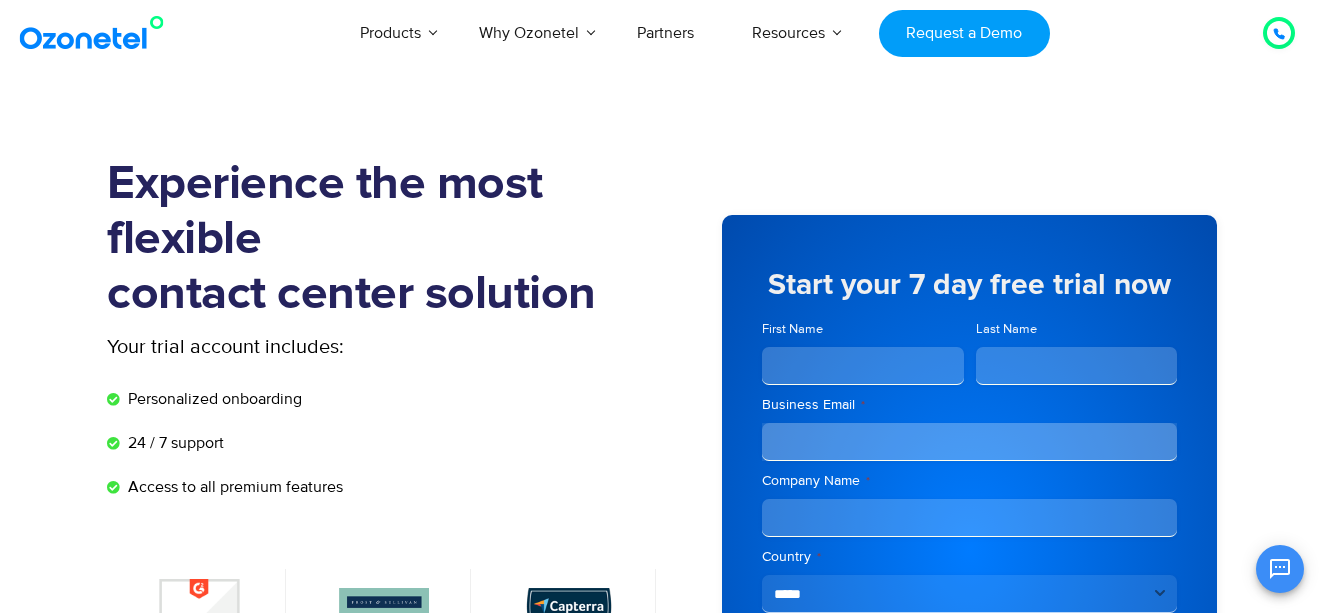 scroll, scrollTop: 0, scrollLeft: 0, axis: both 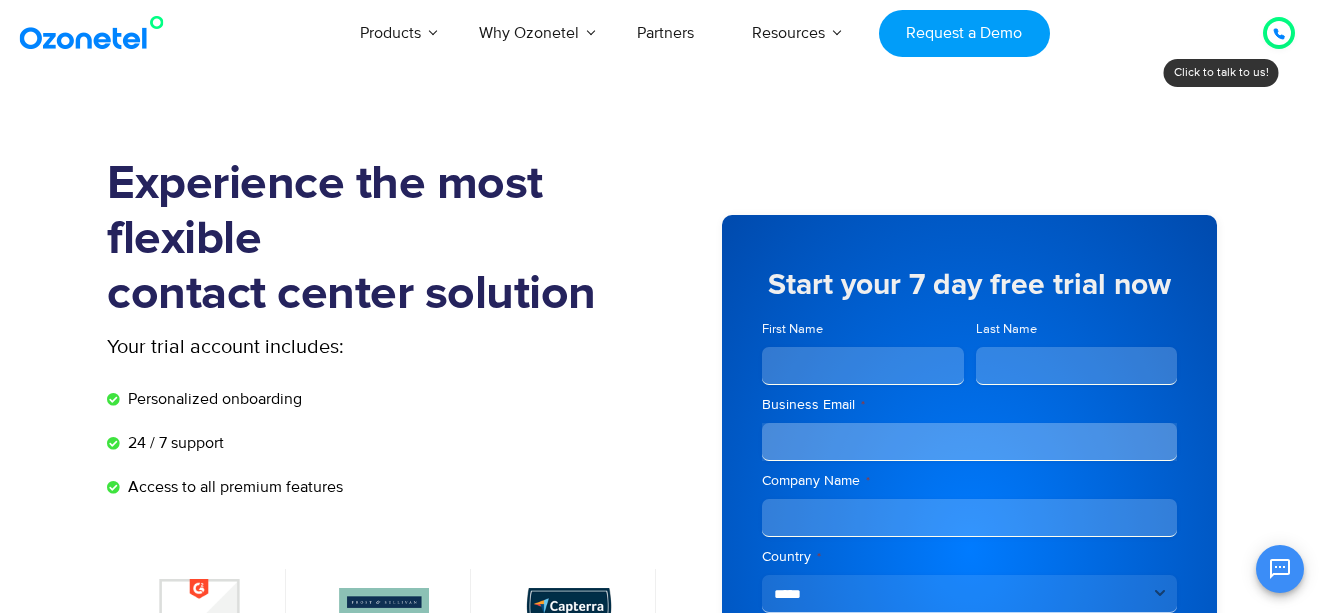 click at bounding box center [1279, 34] 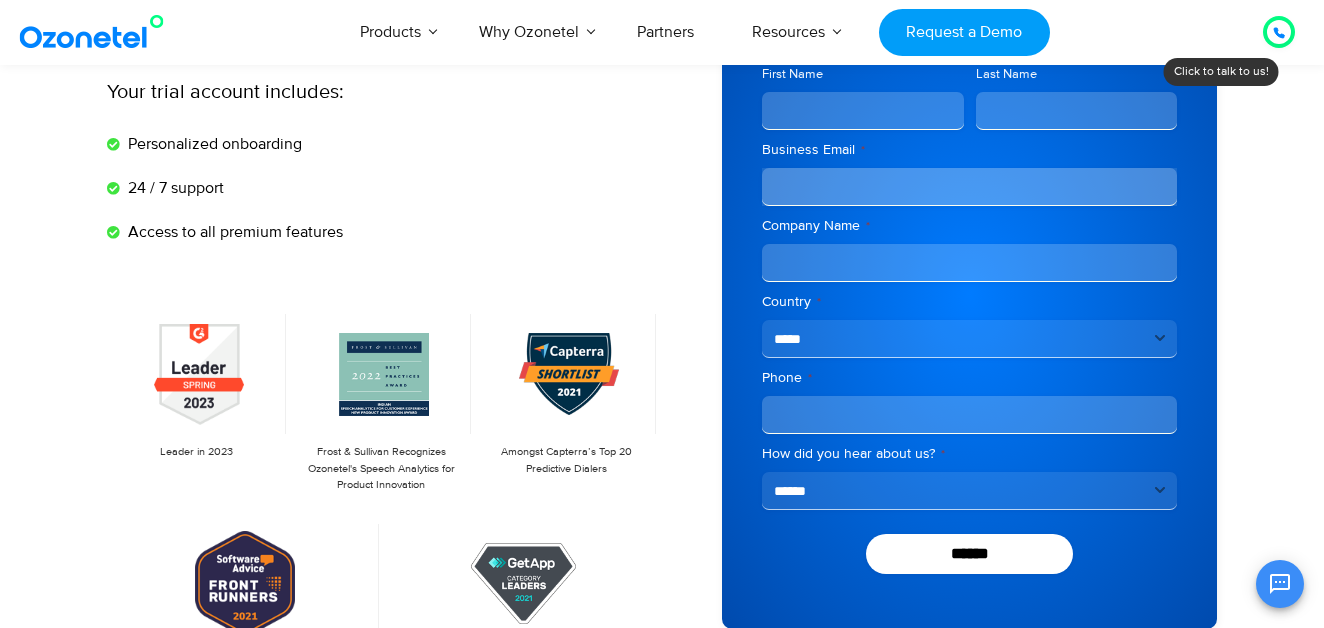 scroll, scrollTop: 200, scrollLeft: 0, axis: vertical 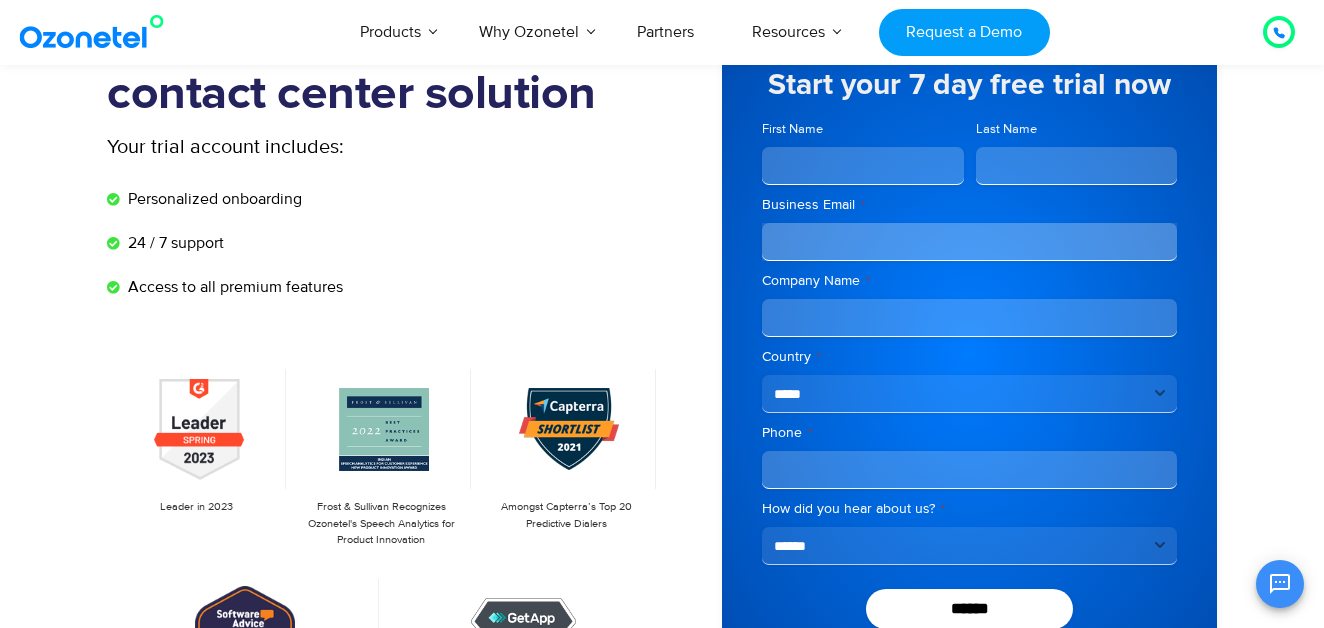 click at bounding box center [1280, 584] 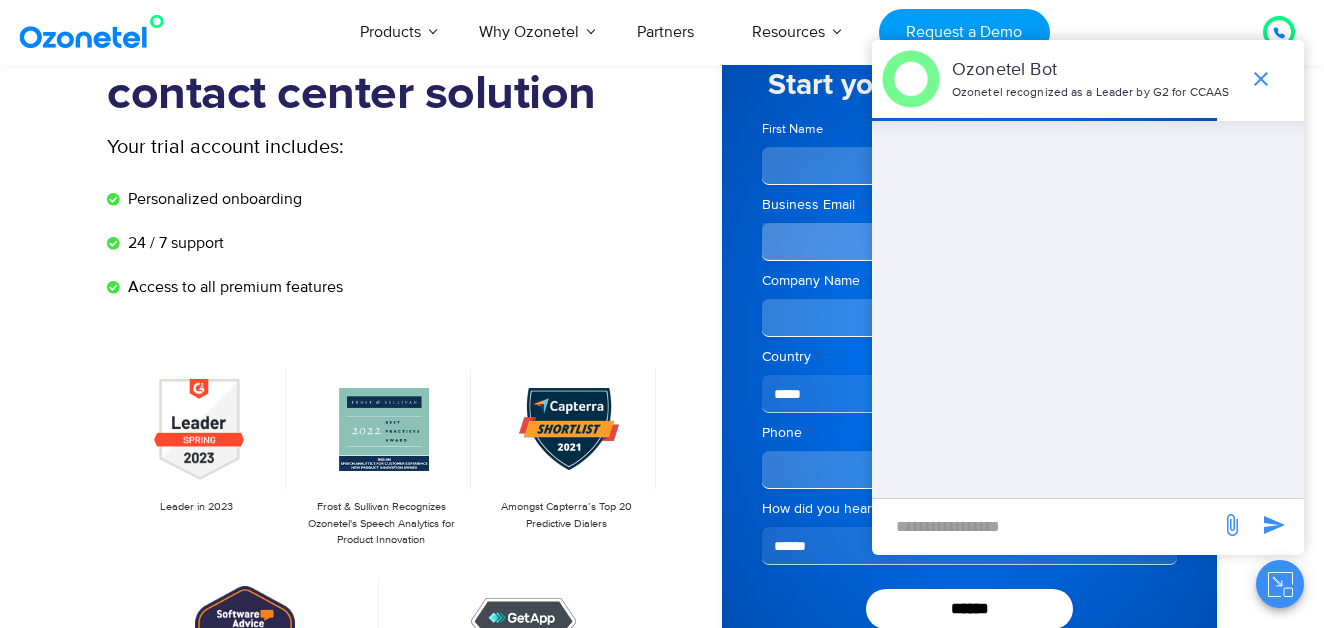 click at bounding box center [1046, 526] 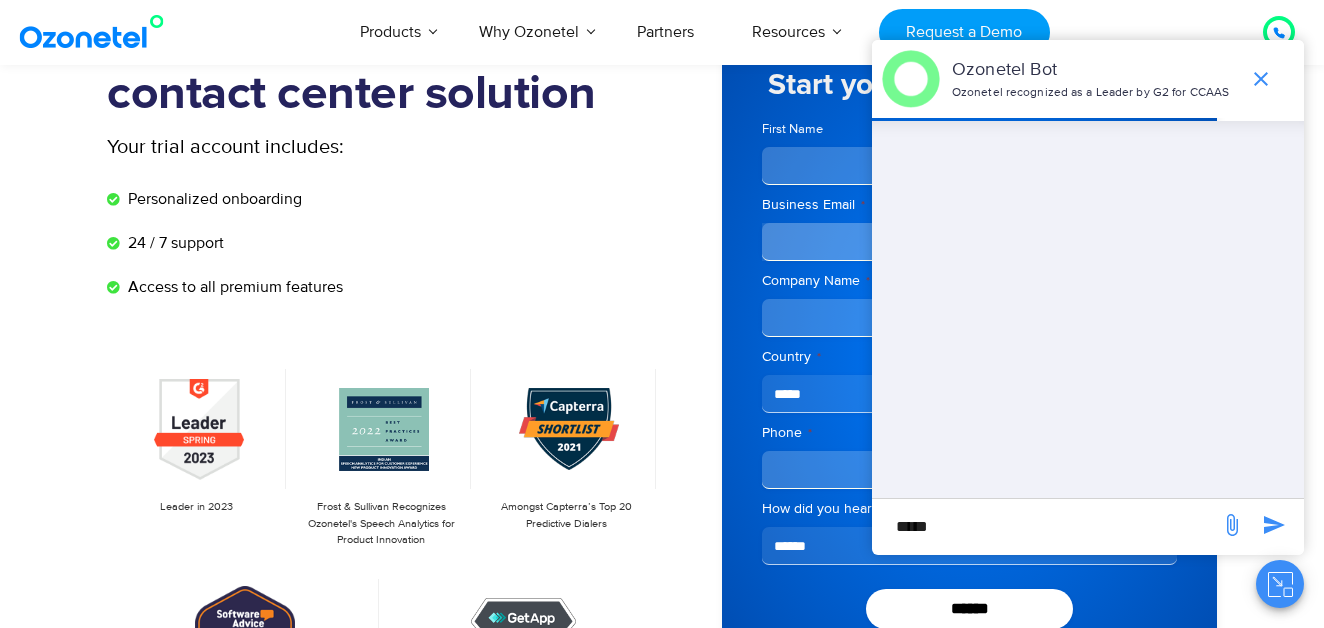 type on "*****" 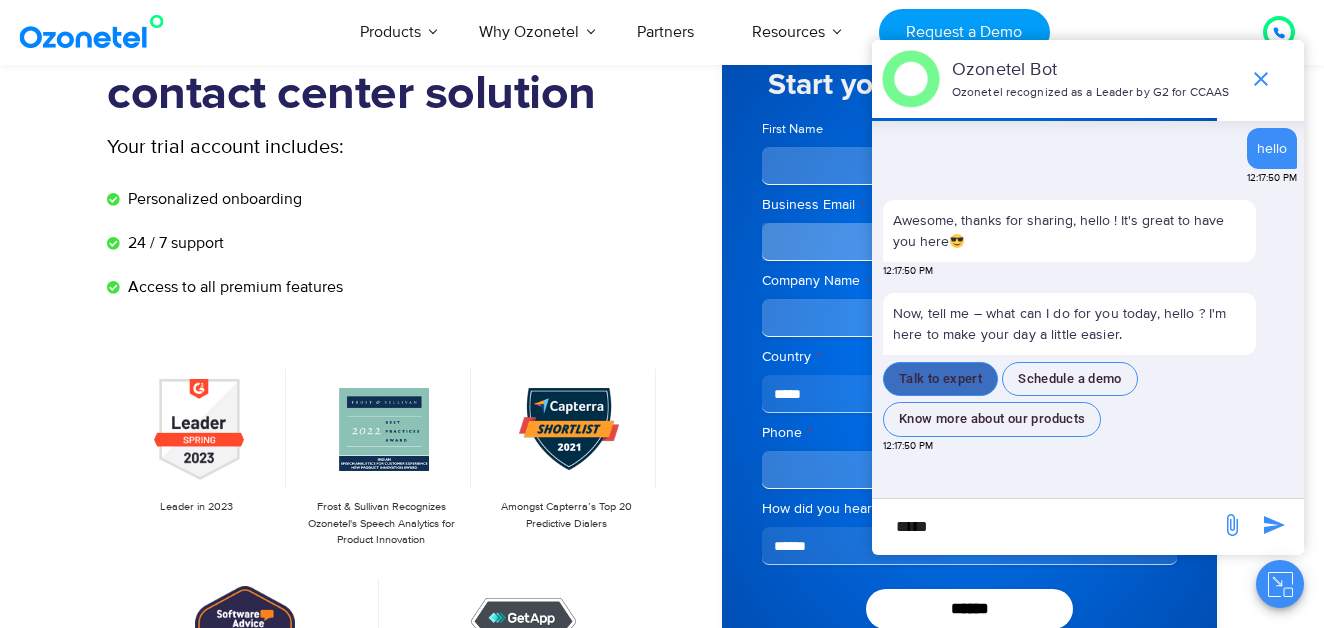 click on "Talk to expert" at bounding box center (940, 379) 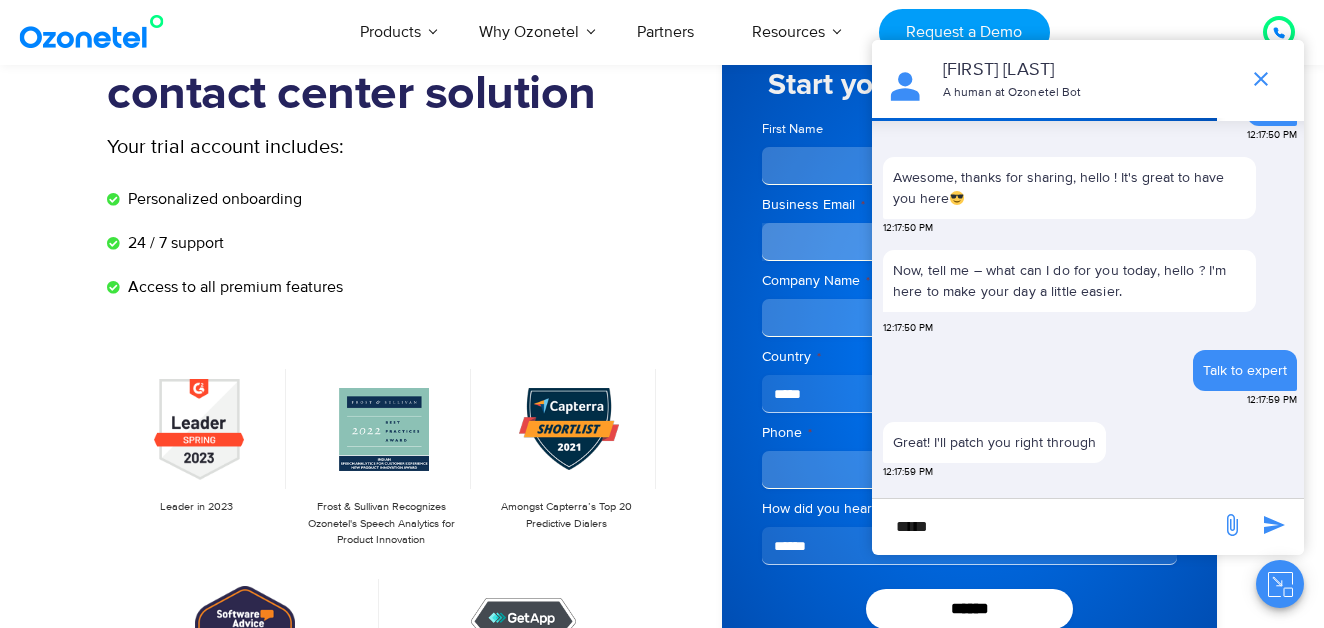 scroll, scrollTop: 62, scrollLeft: 0, axis: vertical 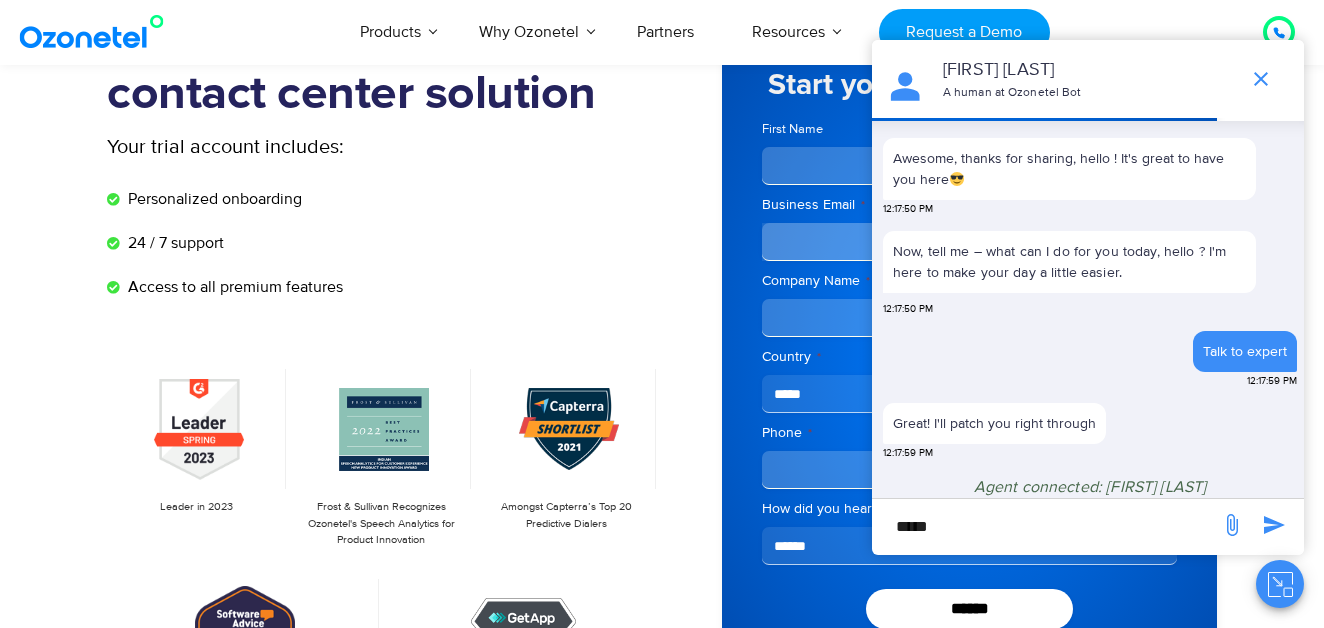 click on "*****" at bounding box center [1046, 526] 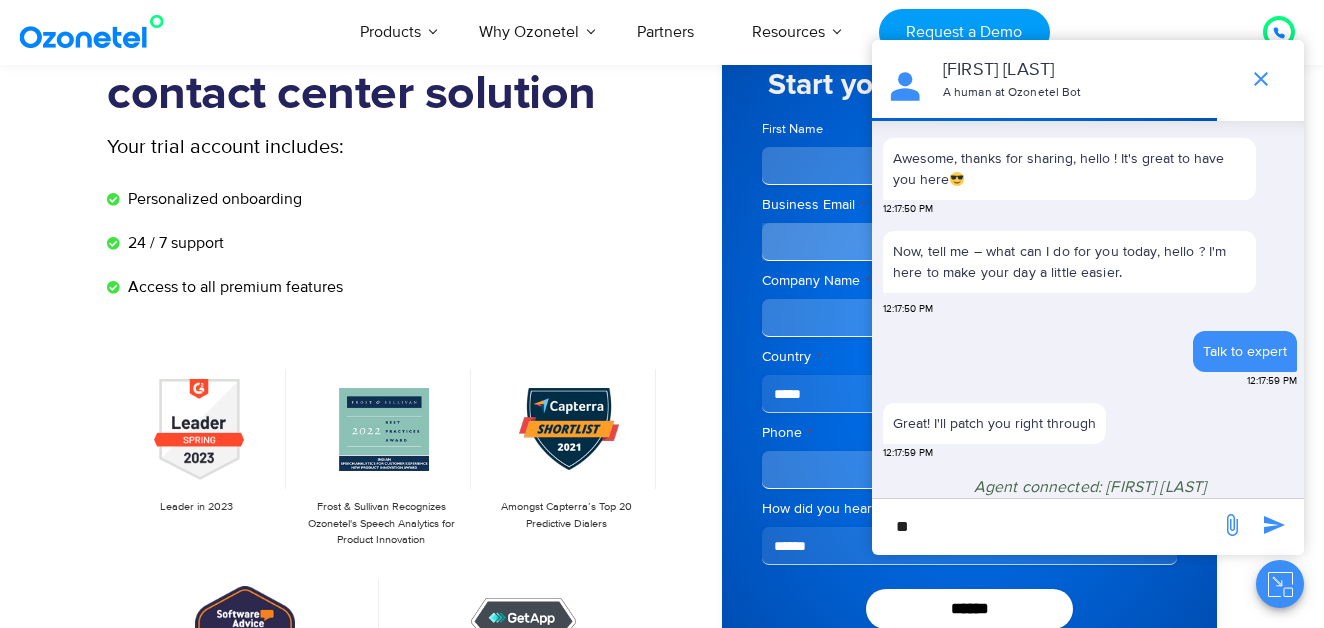 type on "**" 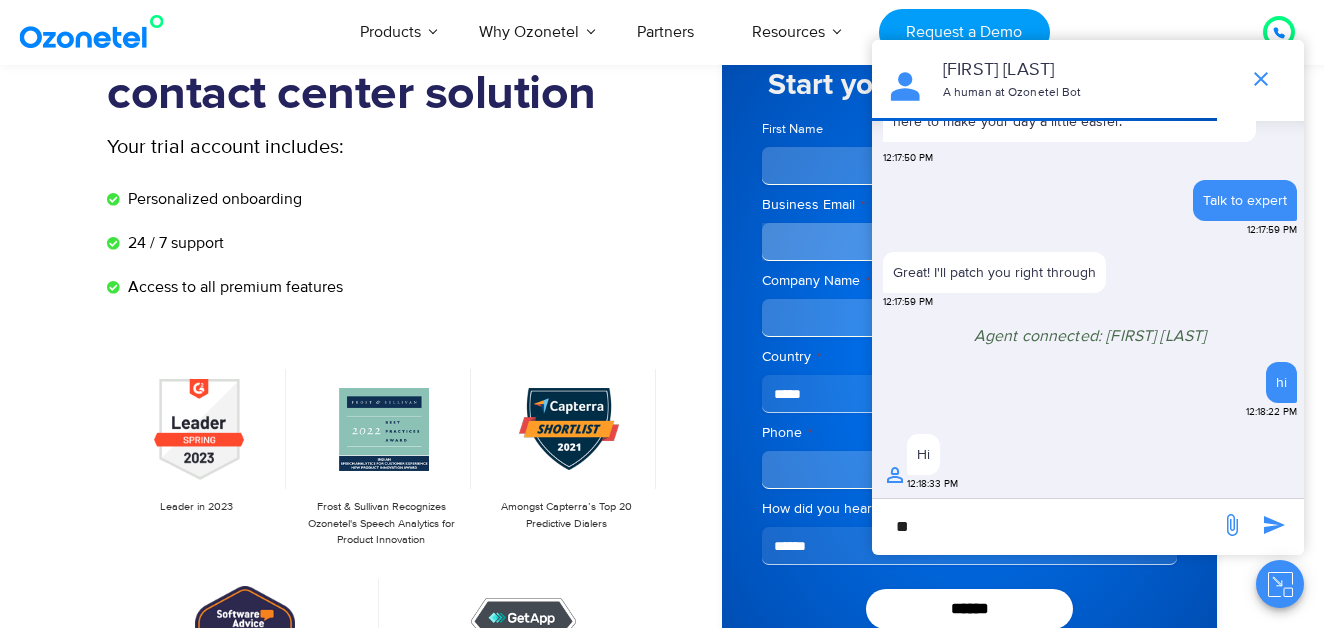 scroll, scrollTop: 264, scrollLeft: 0, axis: vertical 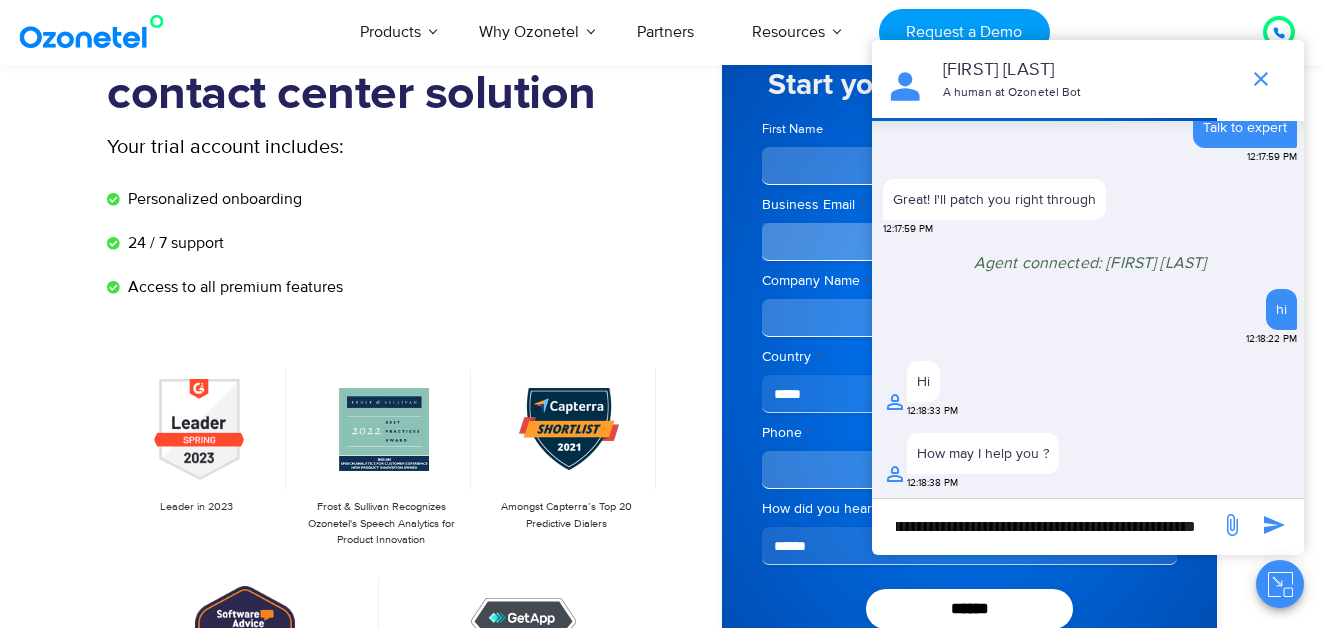 type on "**********" 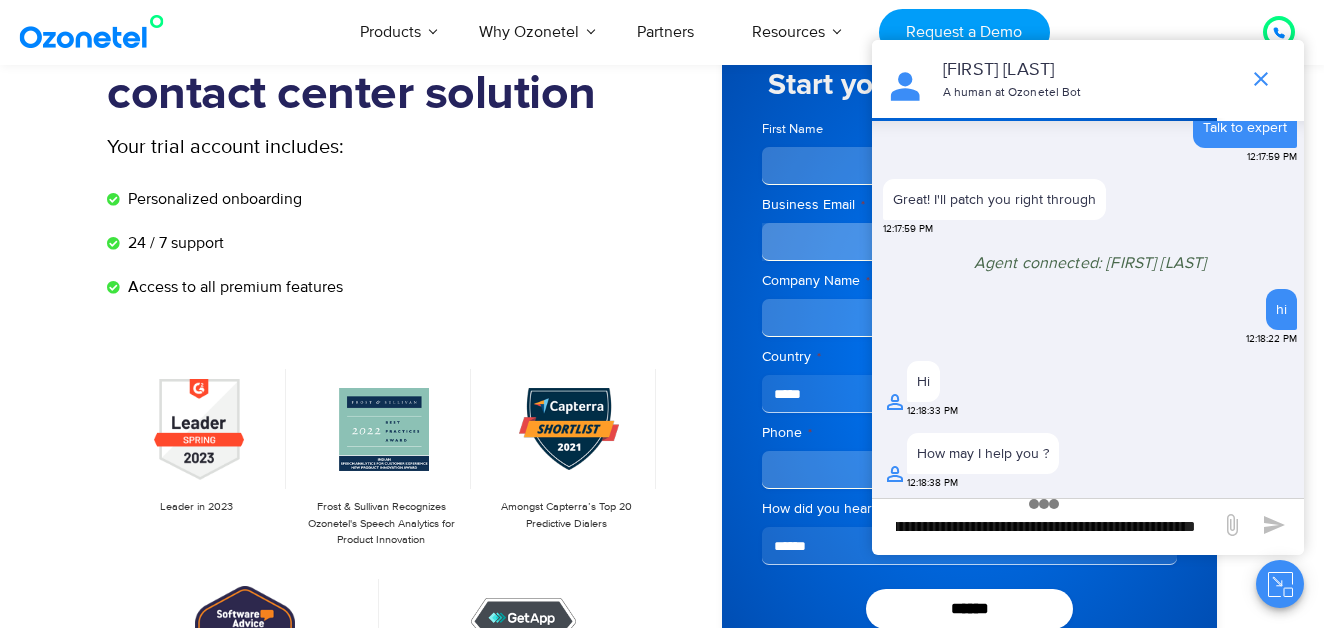 scroll, scrollTop: 329, scrollLeft: 0, axis: vertical 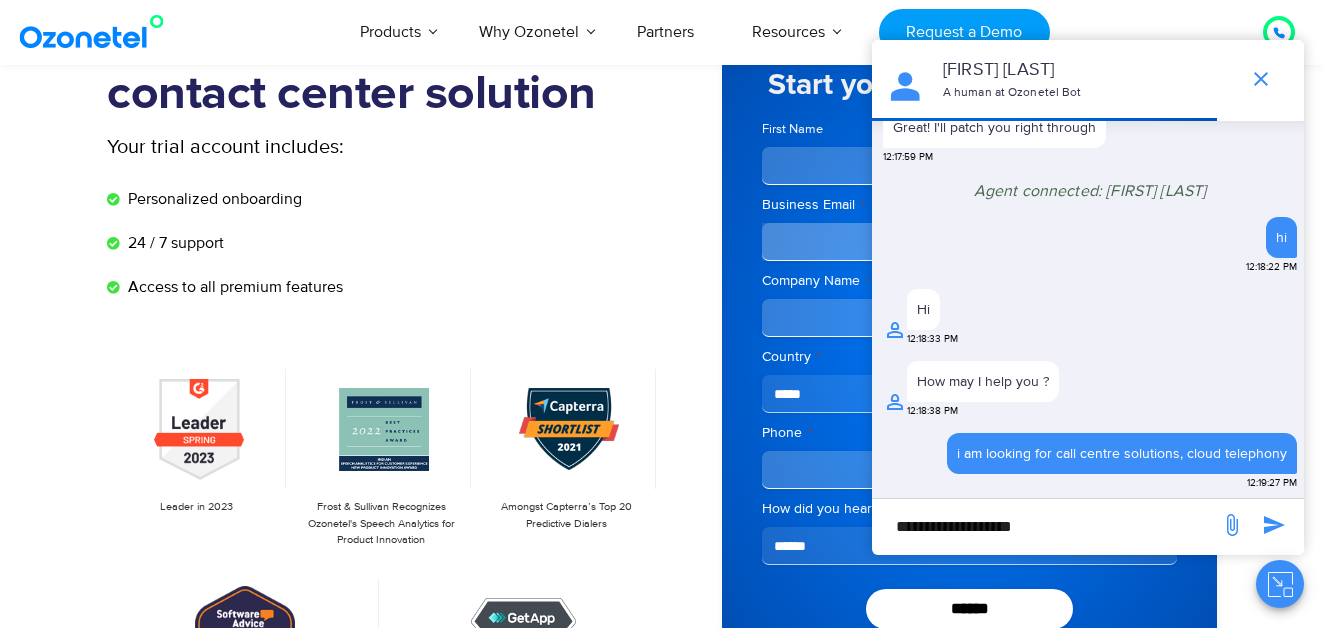 type on "**********" 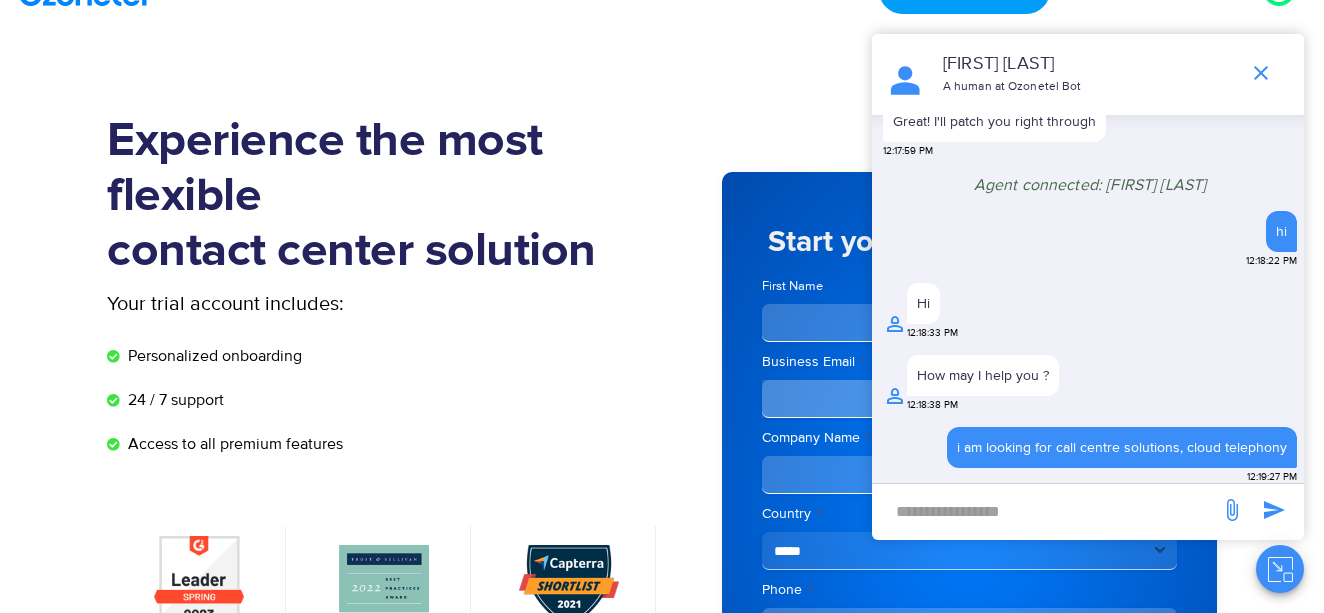 scroll, scrollTop: 0, scrollLeft: 0, axis: both 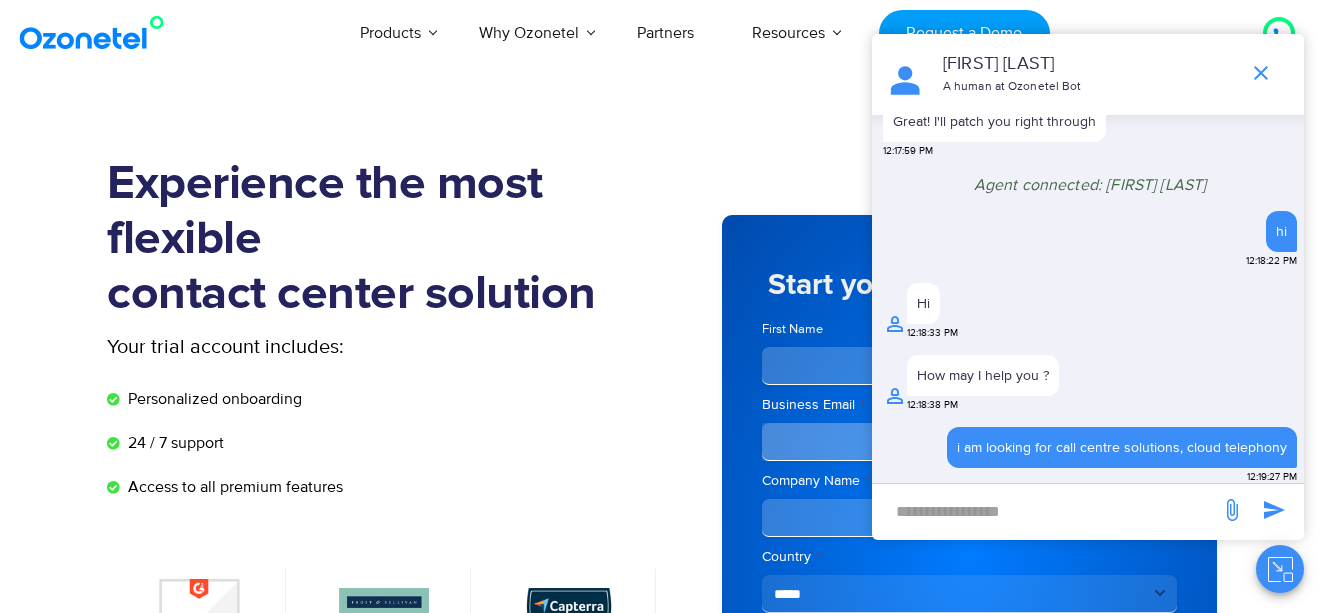 click on "Sneha Soren" at bounding box center [1086, 64] 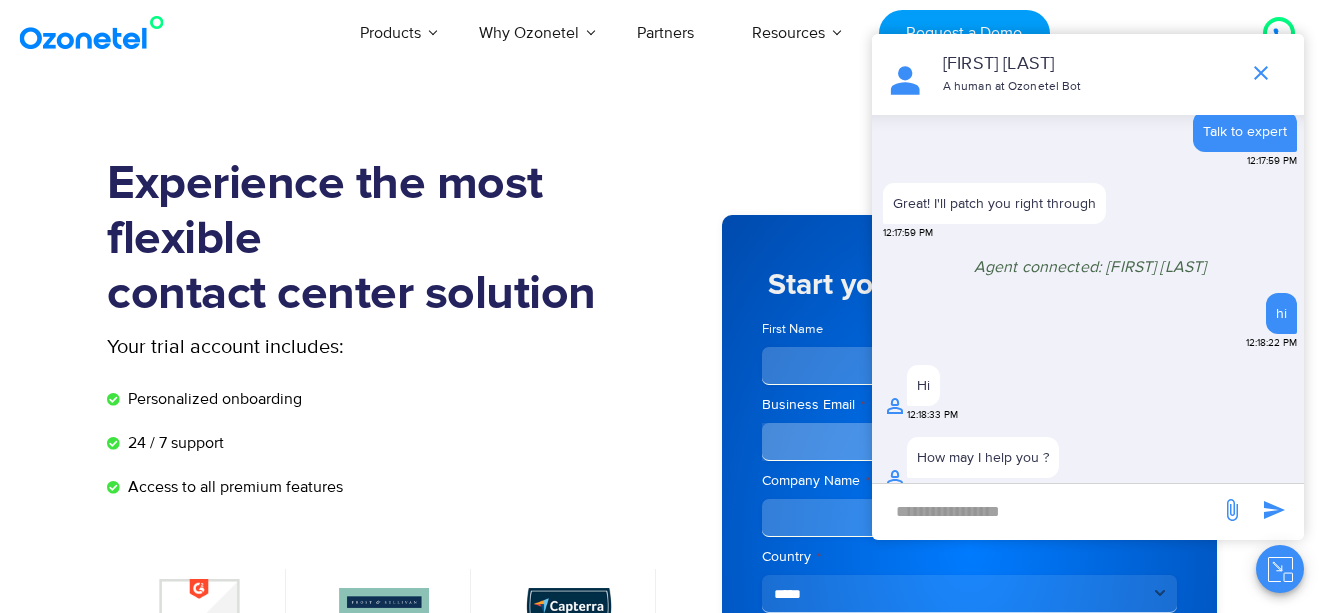 scroll, scrollTop: 329, scrollLeft: 0, axis: vertical 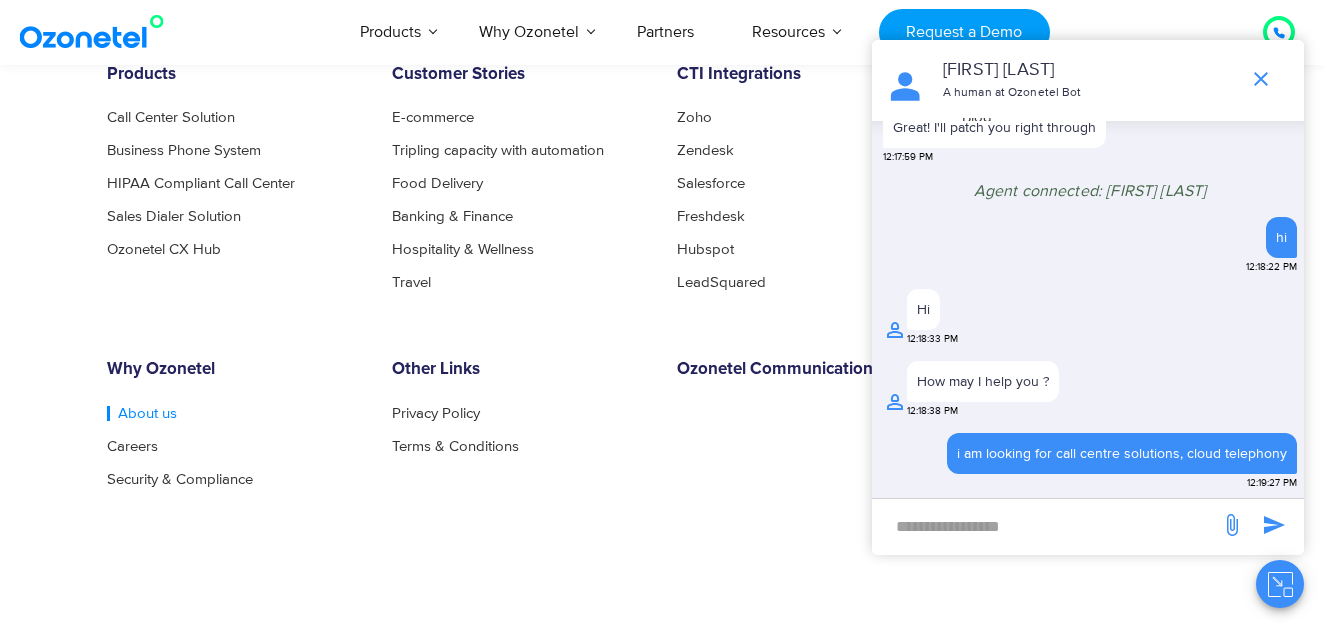click on "About us" at bounding box center [142, 413] 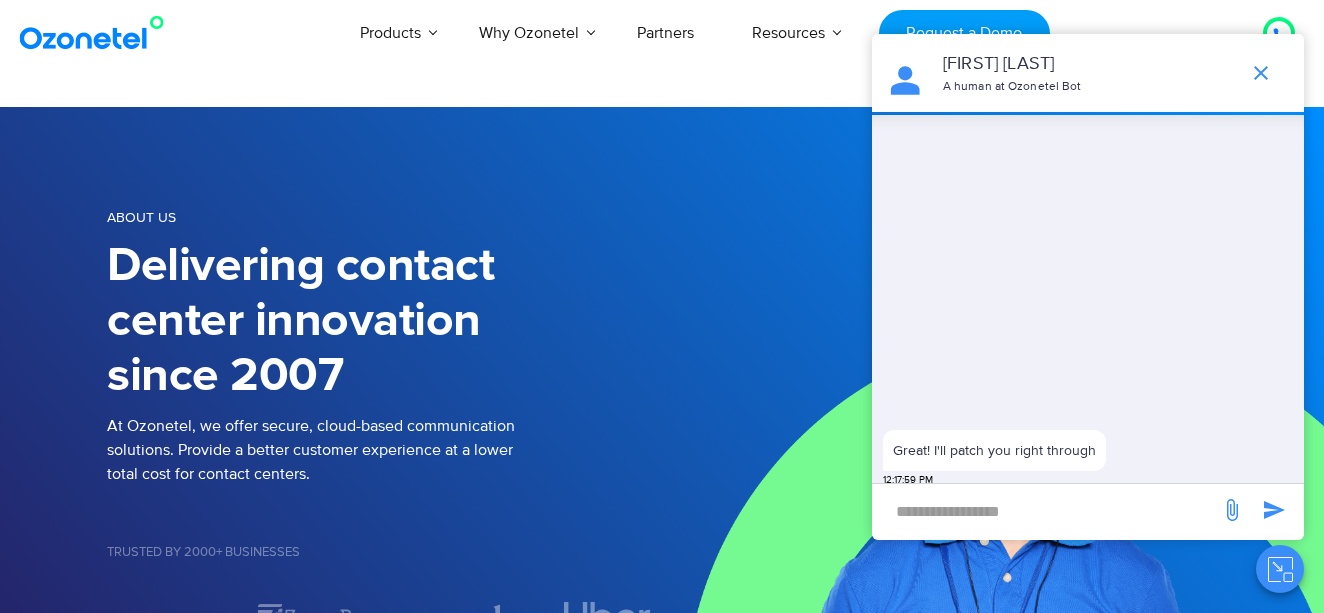 scroll, scrollTop: 0, scrollLeft: 0, axis: both 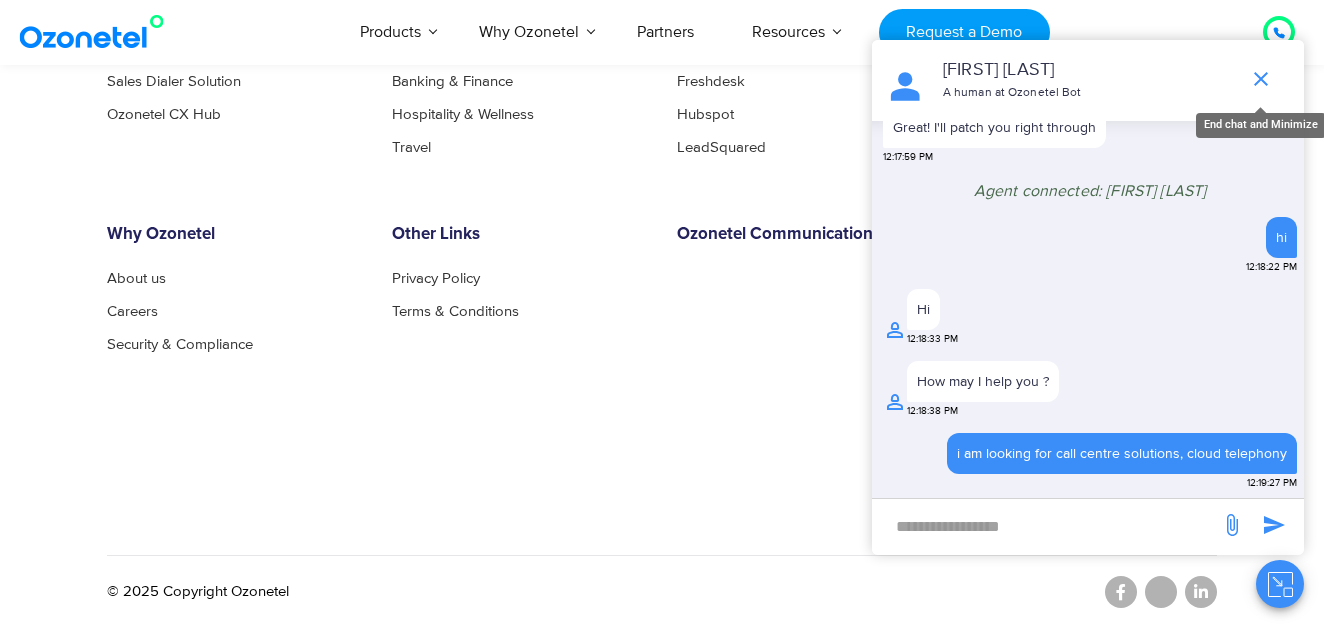 click at bounding box center [1261, 79] 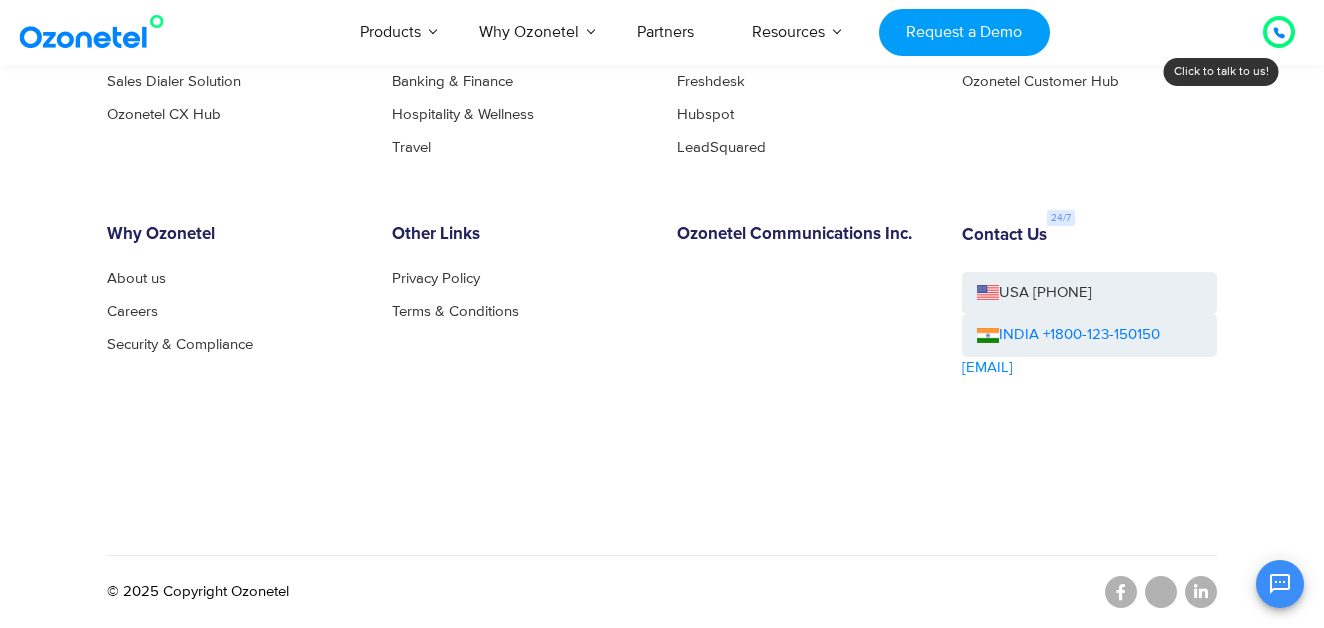scroll, scrollTop: 367, scrollLeft: 0, axis: vertical 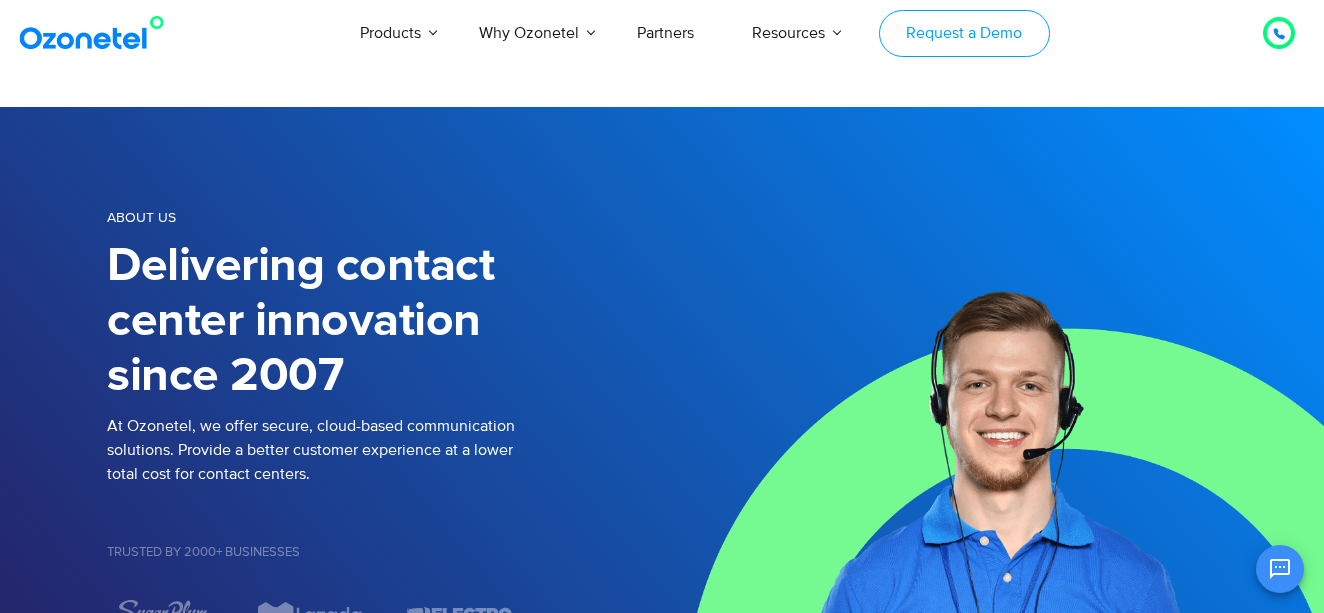 click on "Request a Demo" at bounding box center (964, 33) 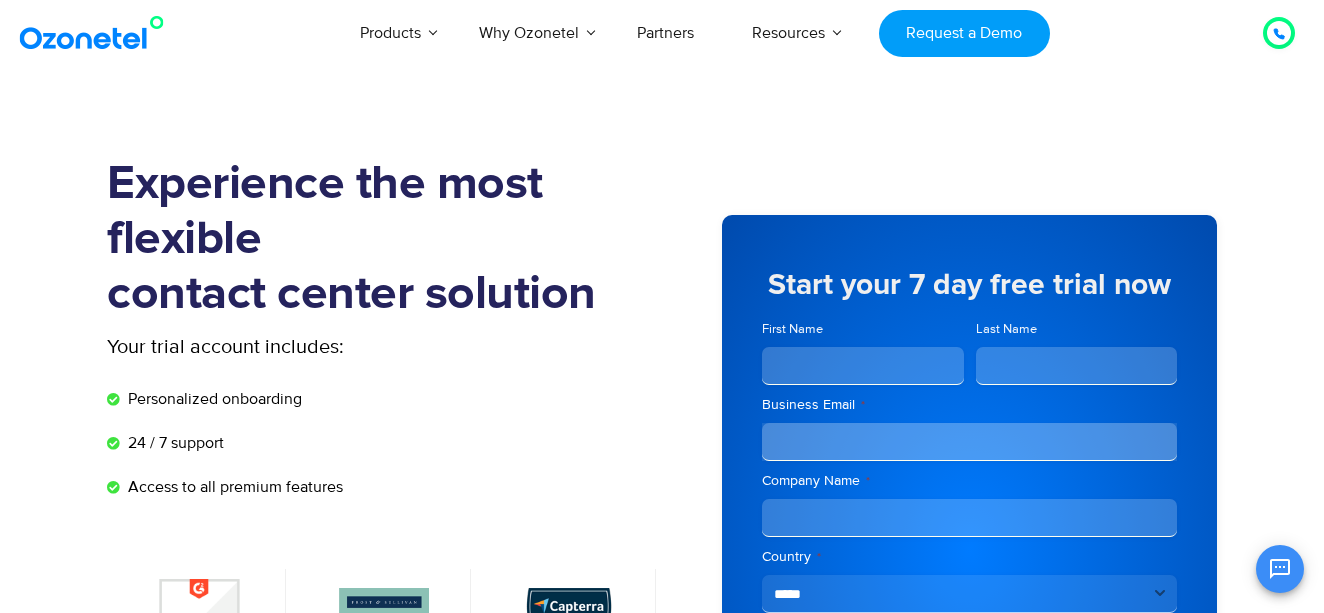 scroll, scrollTop: 50, scrollLeft: 0, axis: vertical 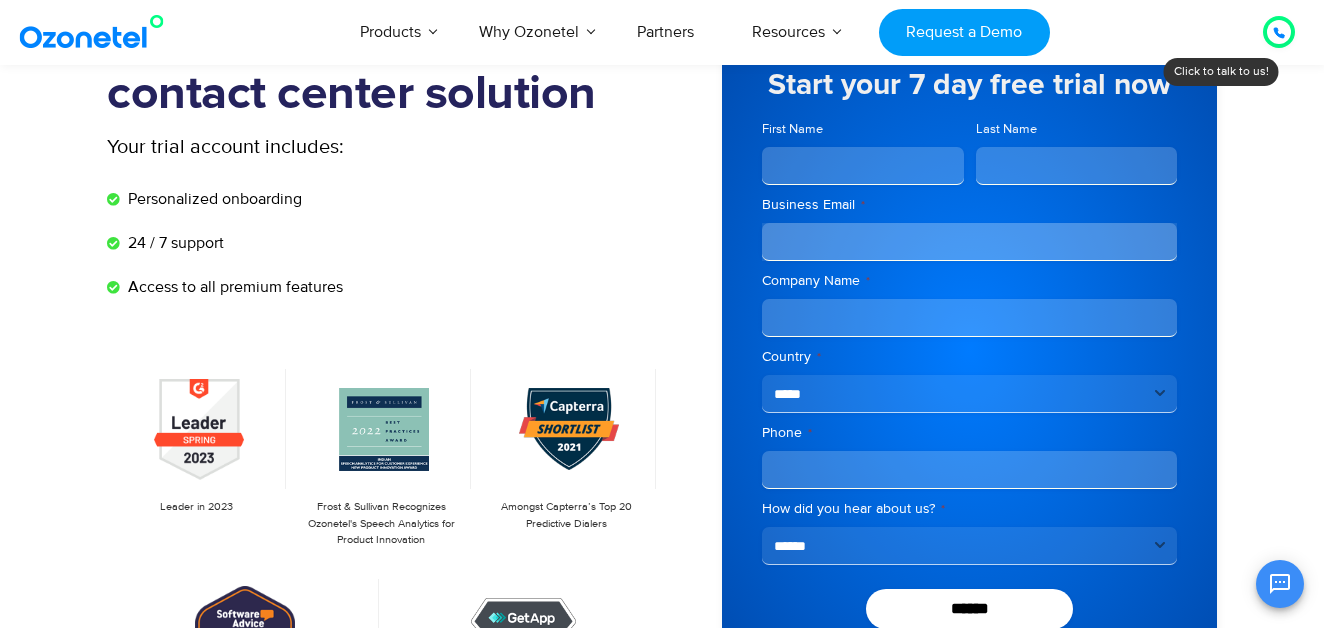 click on "First Name" at bounding box center (863, 166) 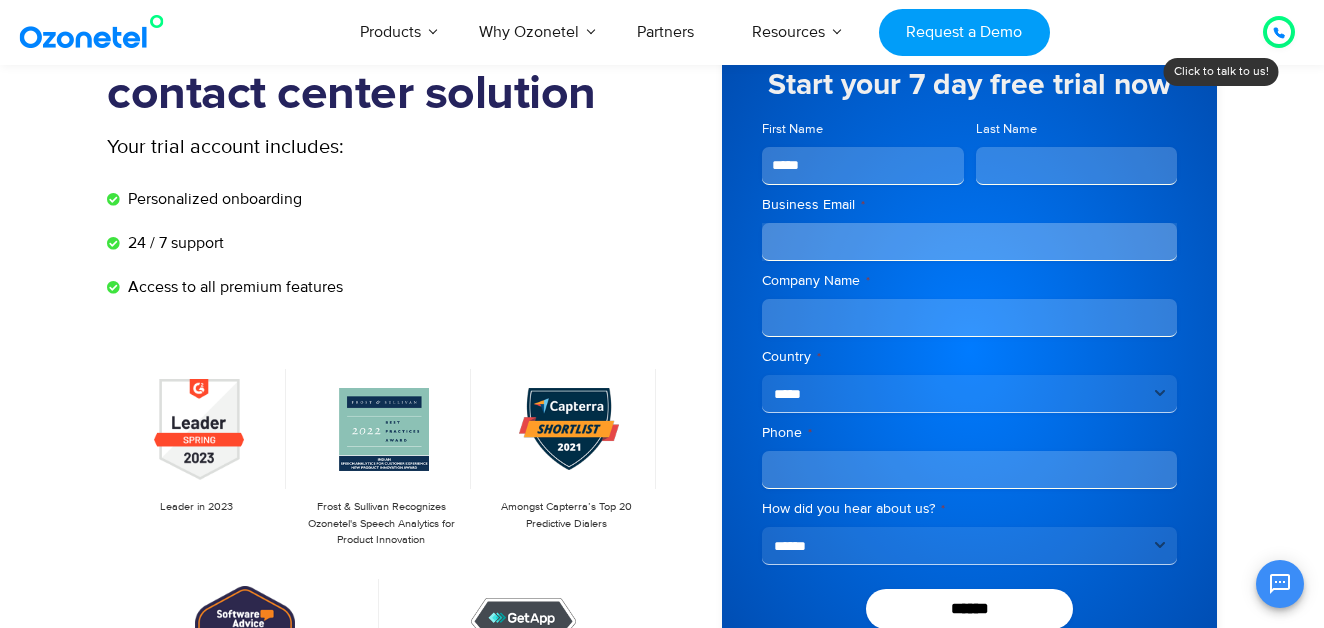 type on "*****" 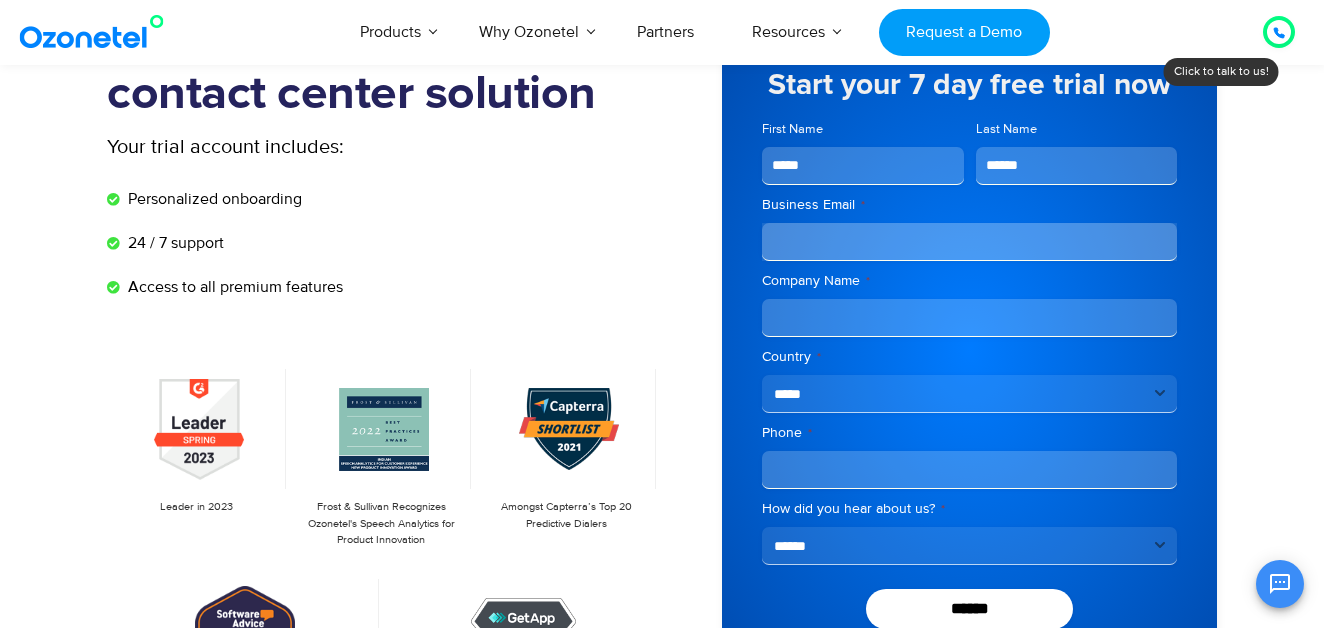 type on "******" 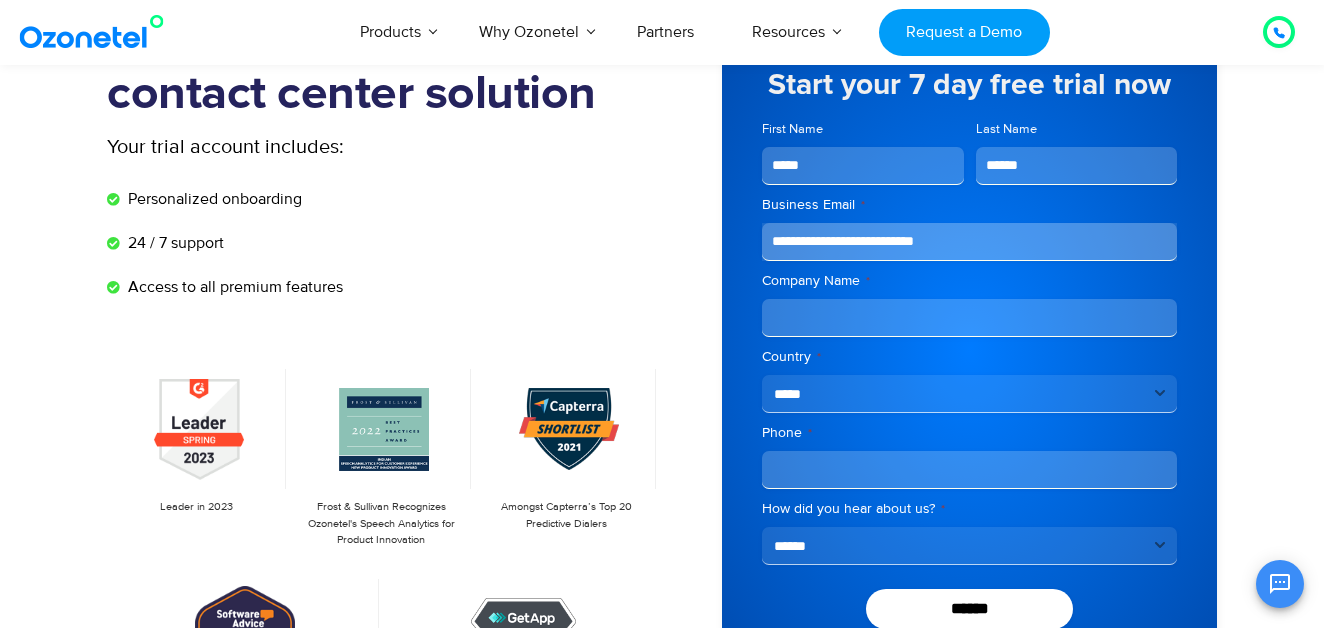 type on "**********" 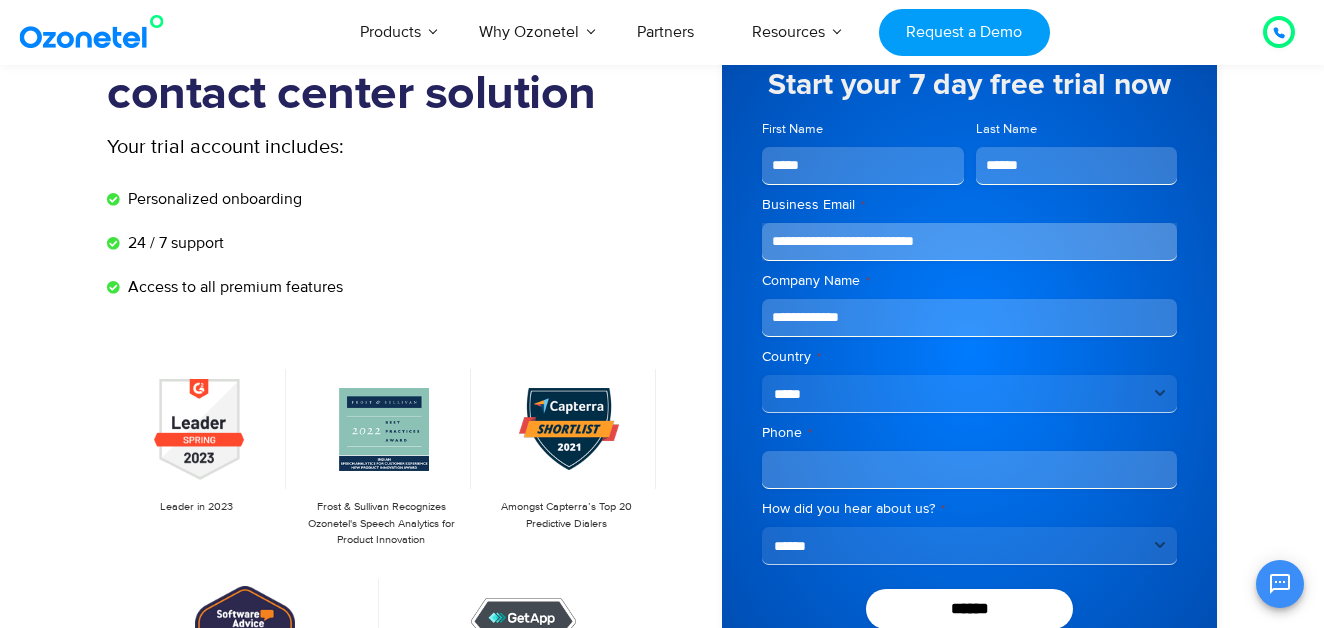 type on "**********" 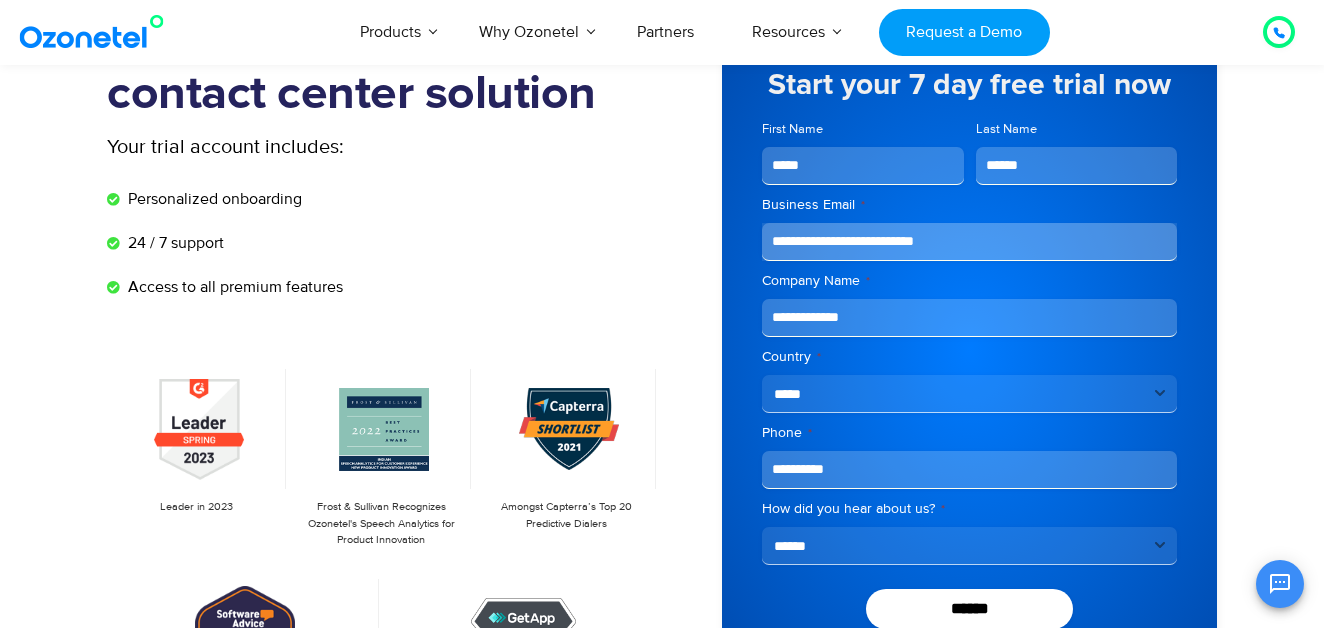 type on "**********" 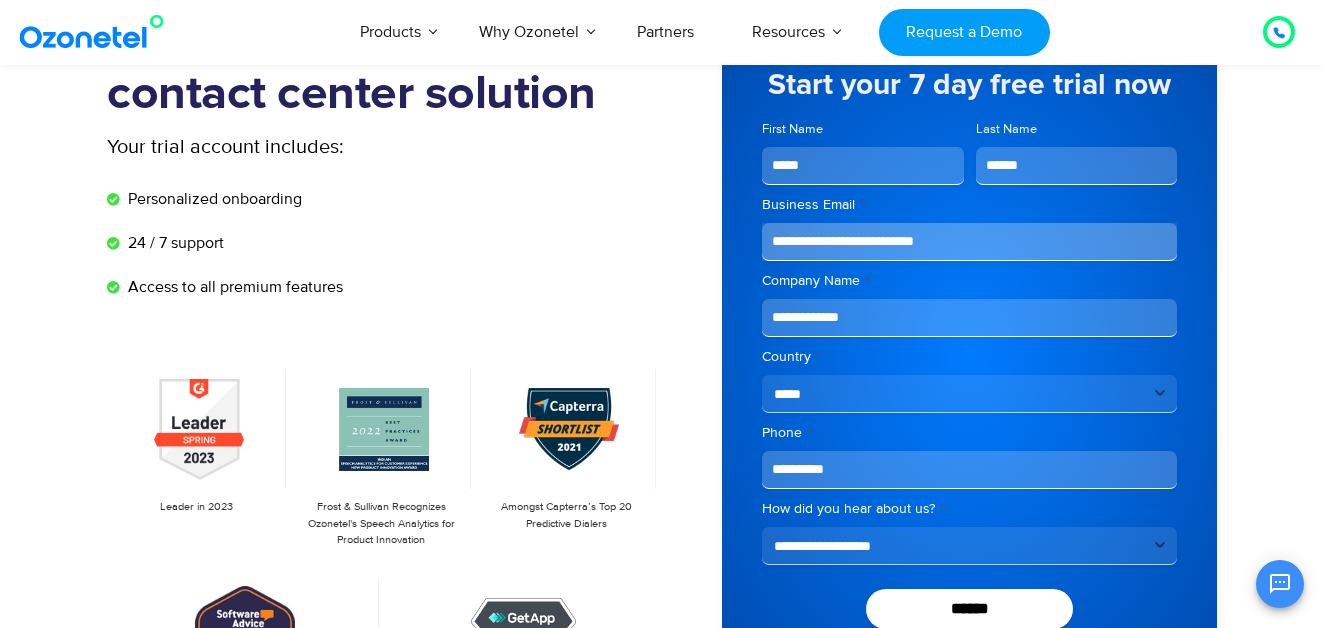 click on "**********" at bounding box center (969, 546) 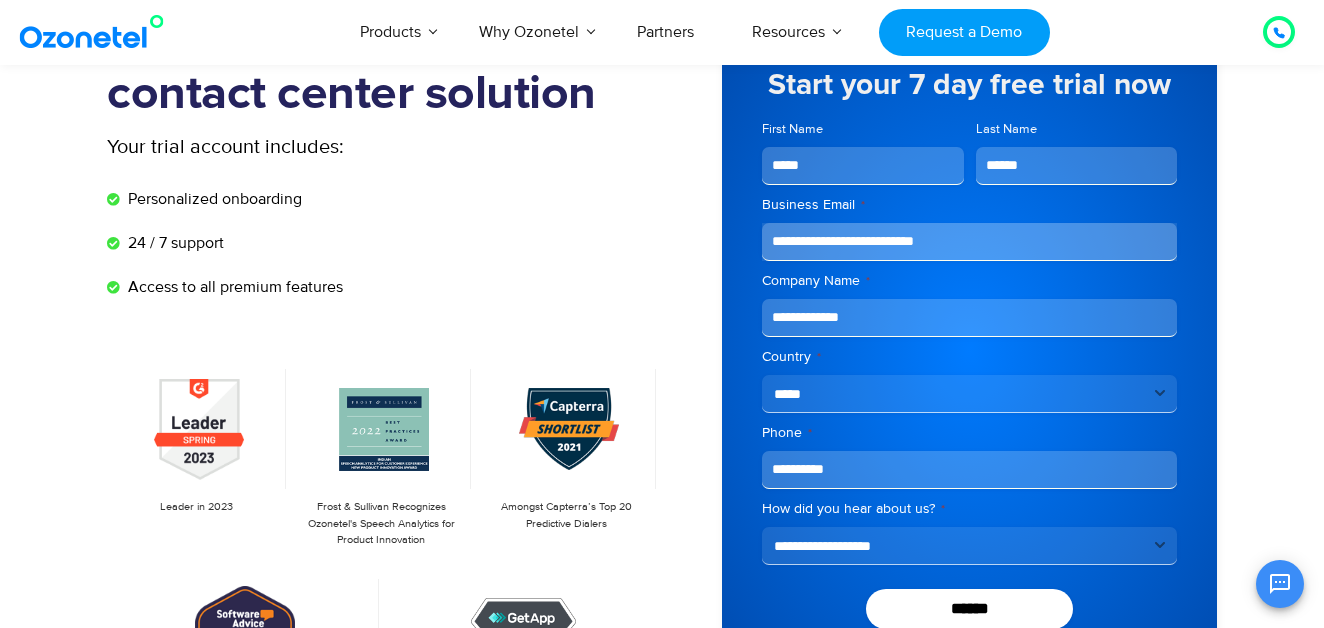 select on "**********" 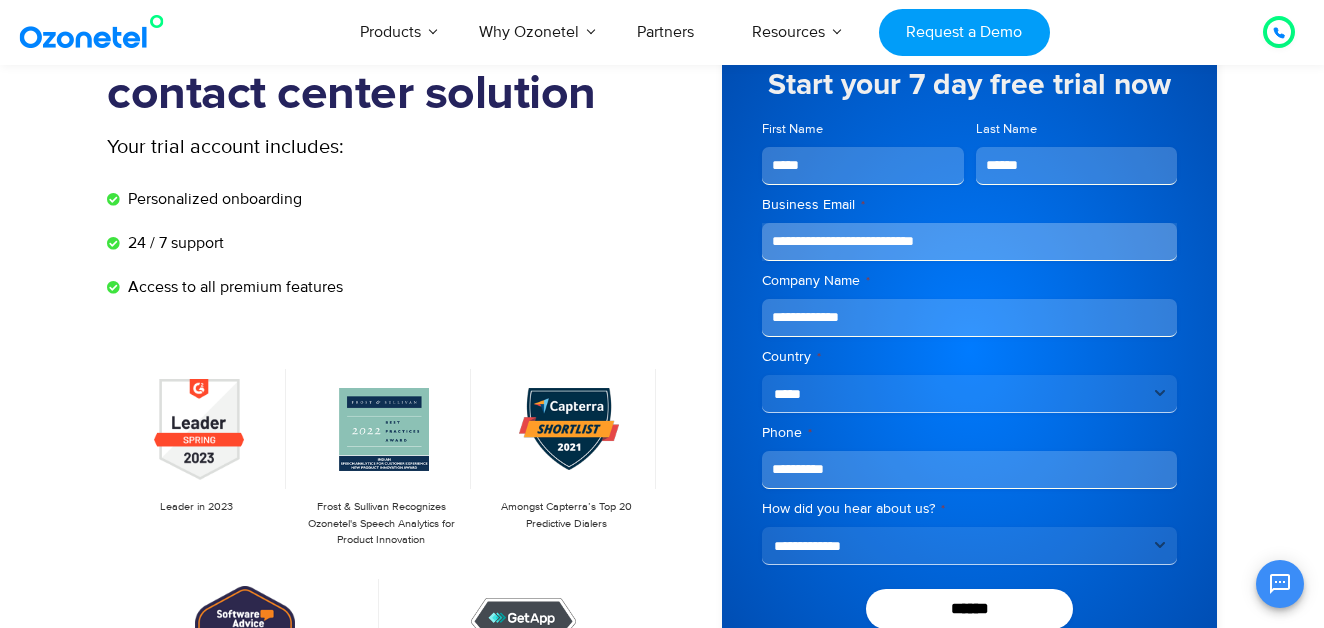 click on "**********" at bounding box center (969, 546) 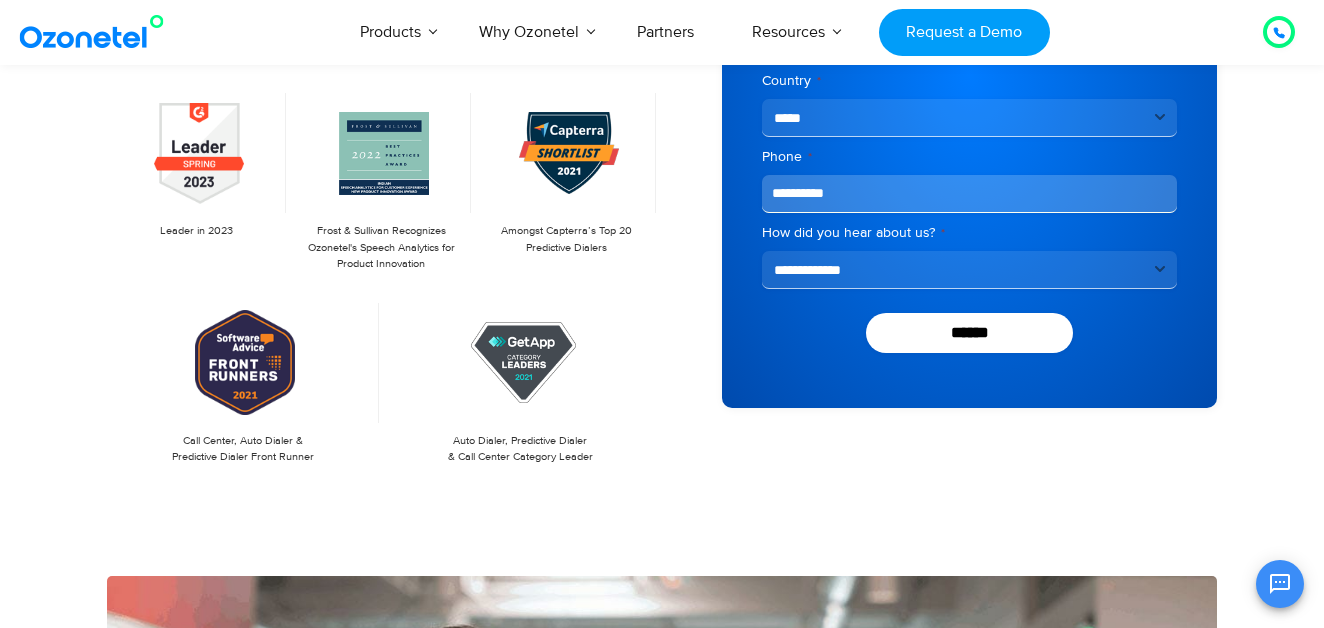 scroll, scrollTop: 500, scrollLeft: 0, axis: vertical 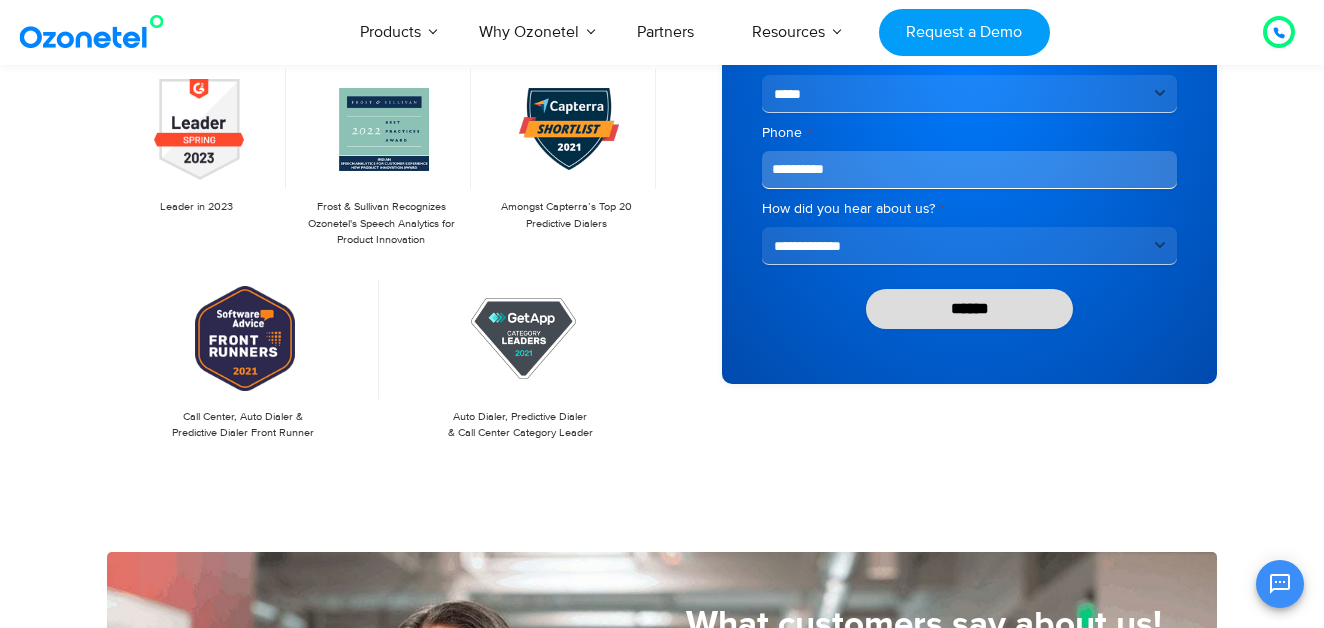 click on "******" at bounding box center [970, 309] 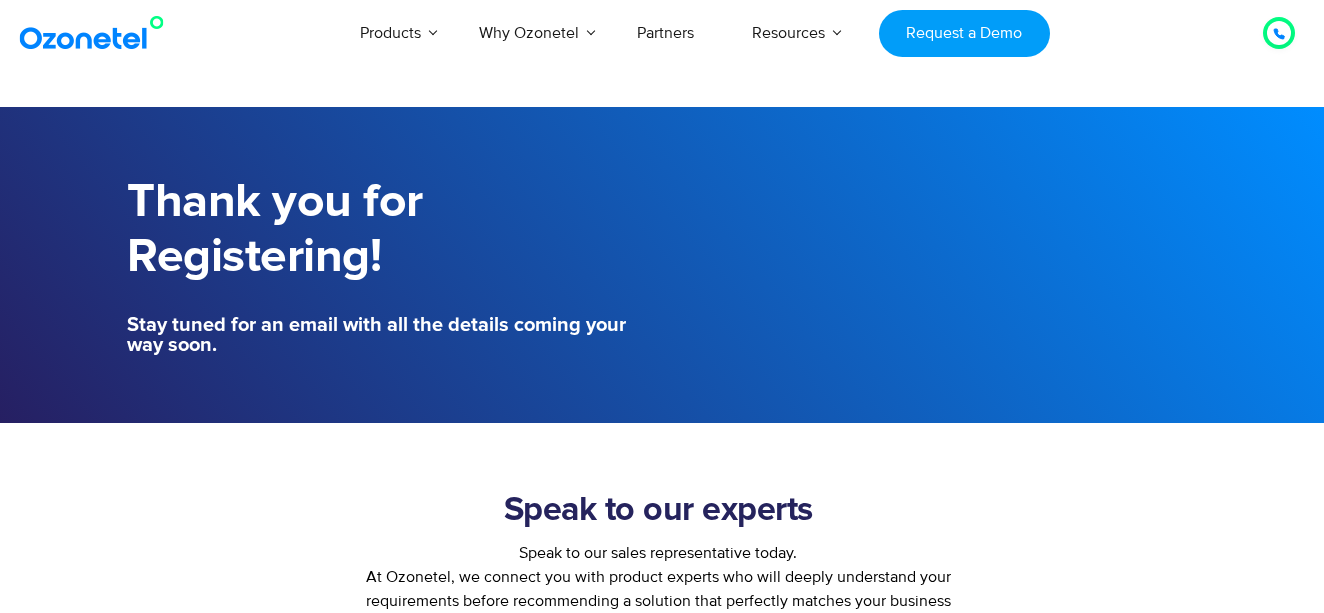scroll, scrollTop: 0, scrollLeft: 0, axis: both 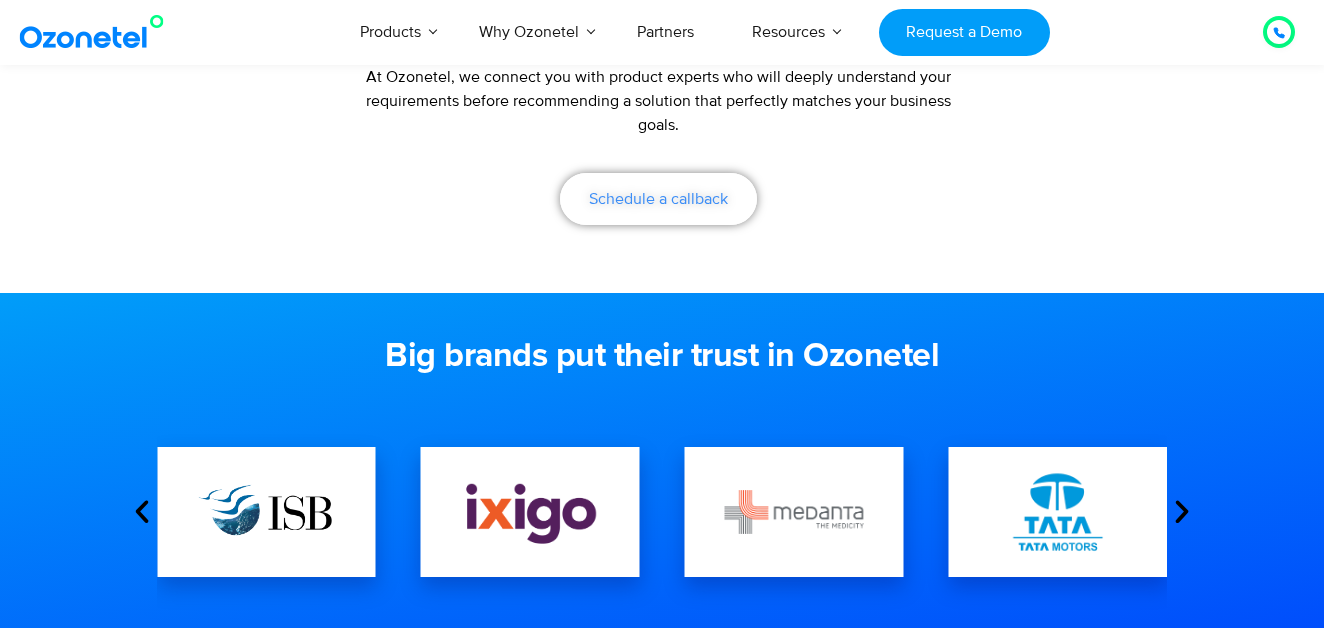 click on "Schedule a callback" at bounding box center (658, 199) 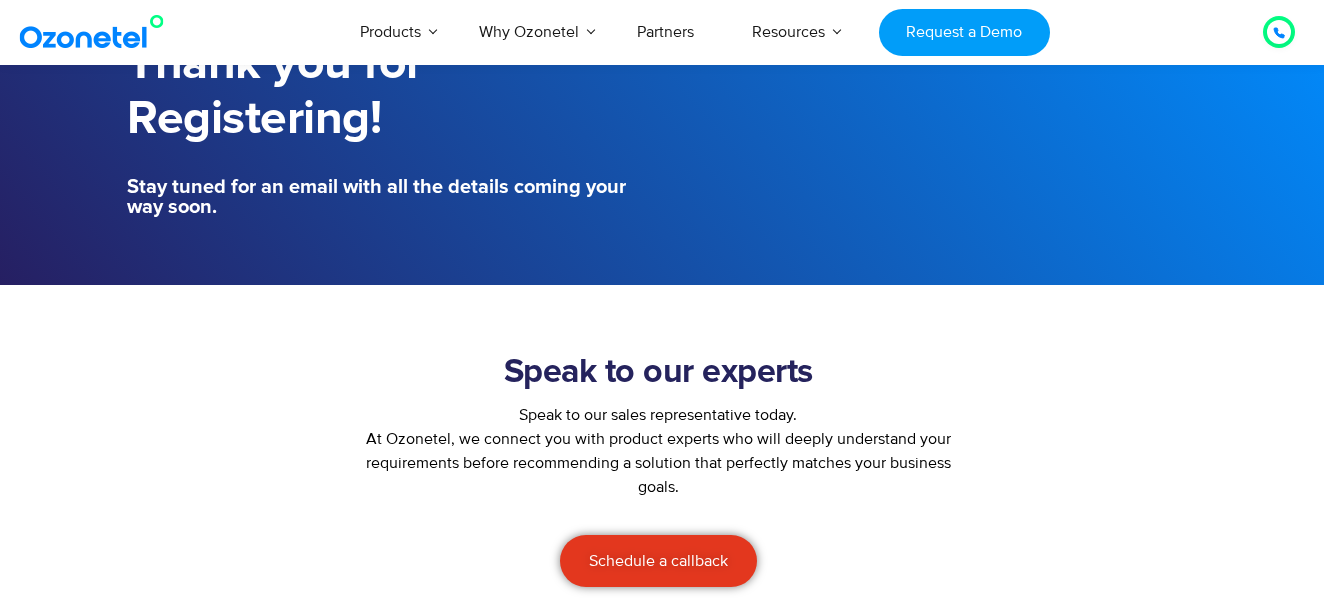 scroll, scrollTop: 0, scrollLeft: 0, axis: both 